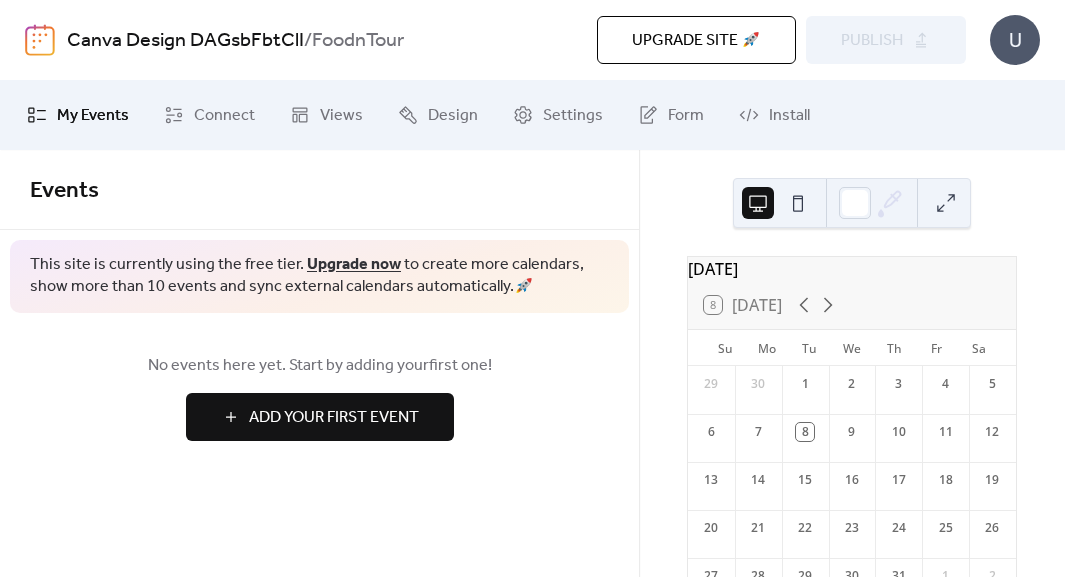 scroll, scrollTop: 0, scrollLeft: 0, axis: both 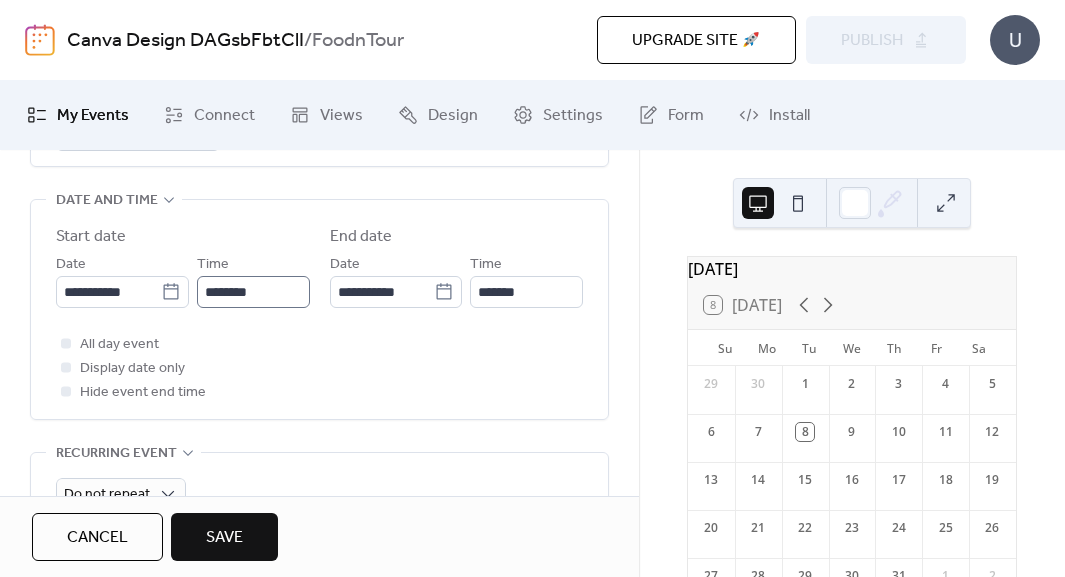 type on "**********" 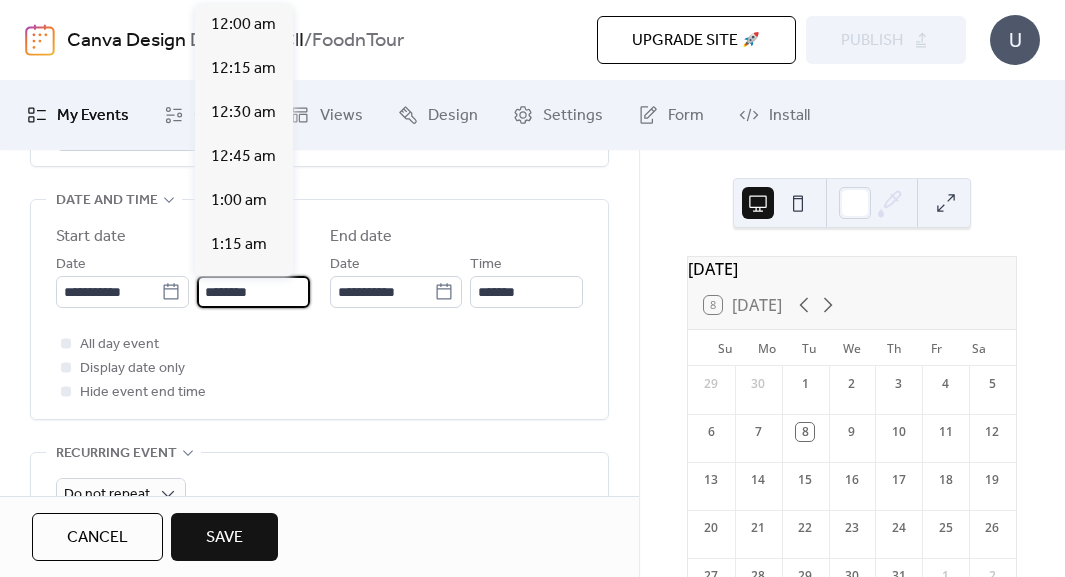 click on "********" at bounding box center [253, 292] 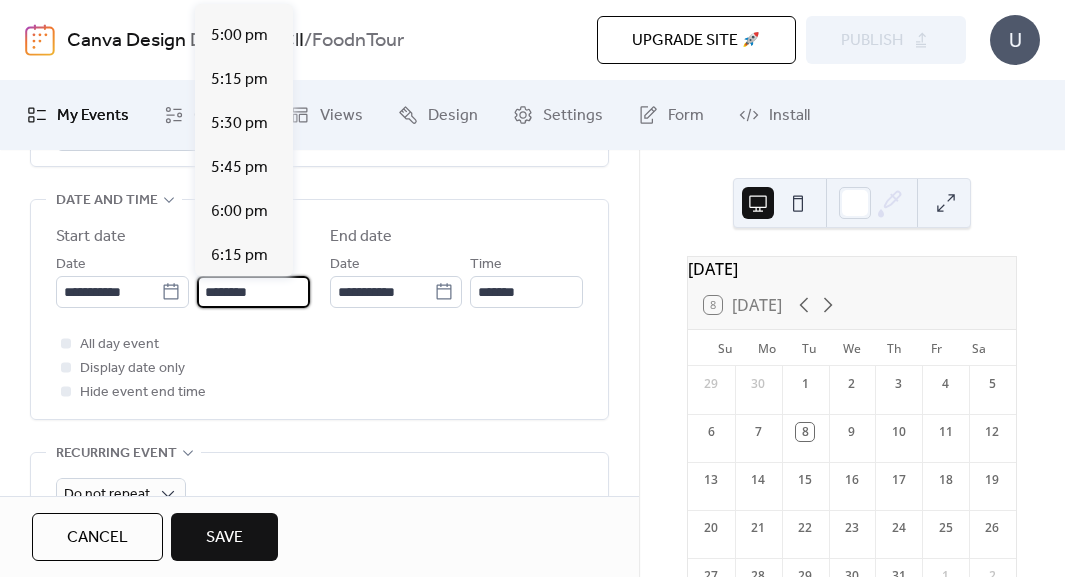scroll, scrollTop: 2958, scrollLeft: 0, axis: vertical 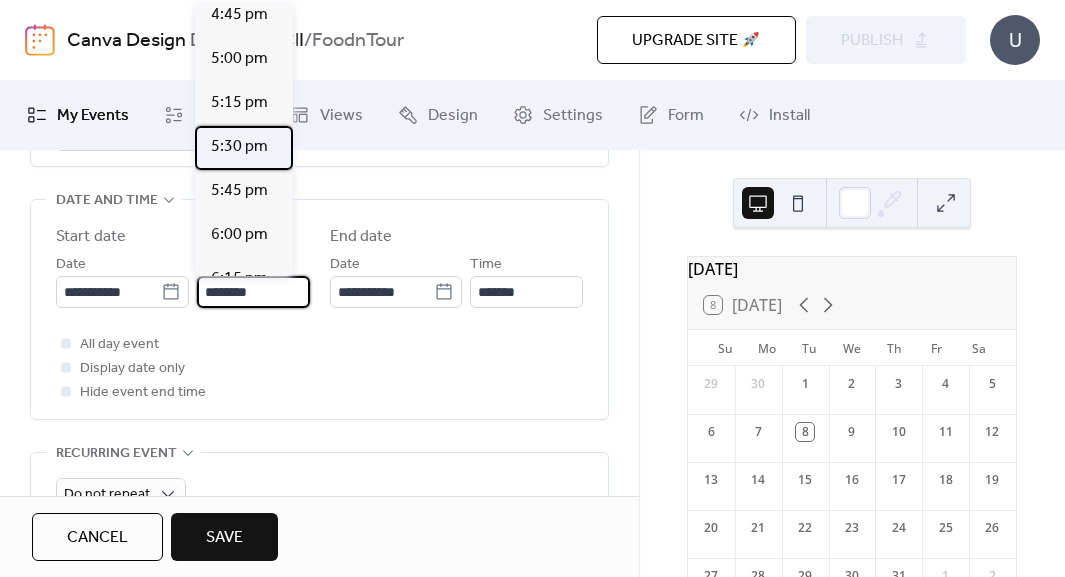click on "5:30 pm" at bounding box center (239, 147) 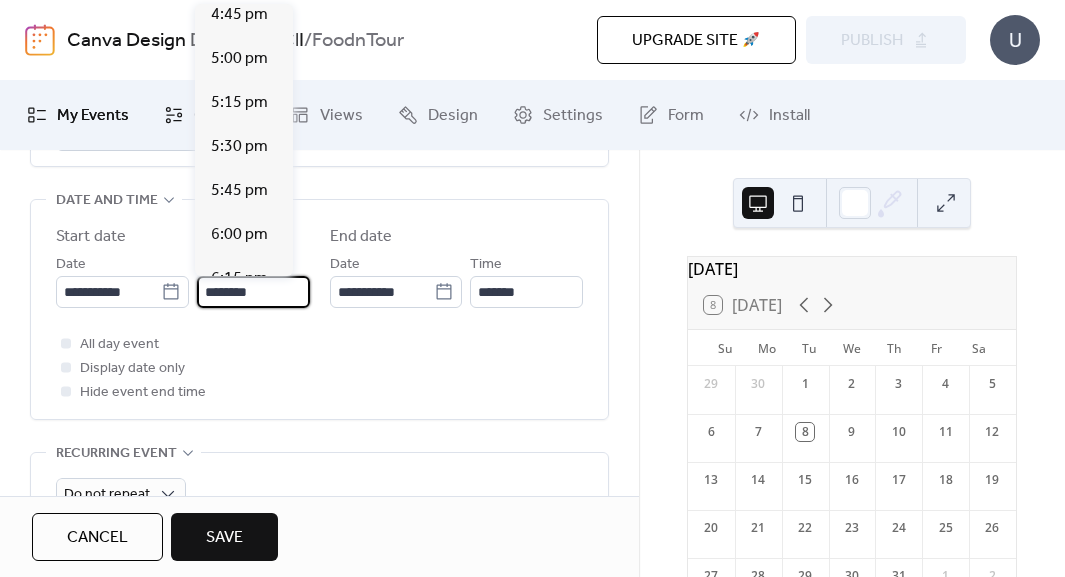 type on "*******" 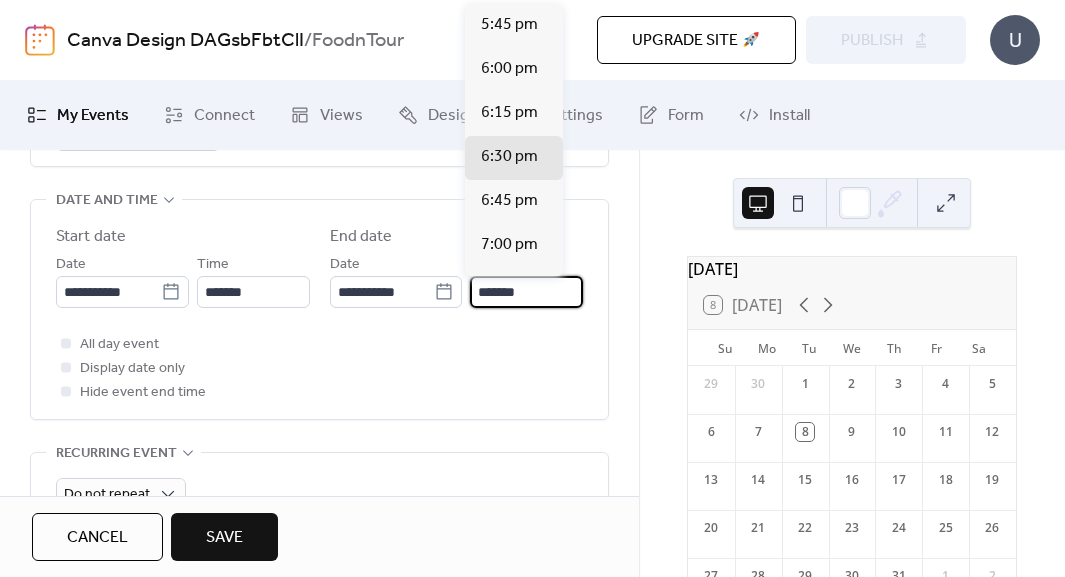 click on "*******" at bounding box center [526, 292] 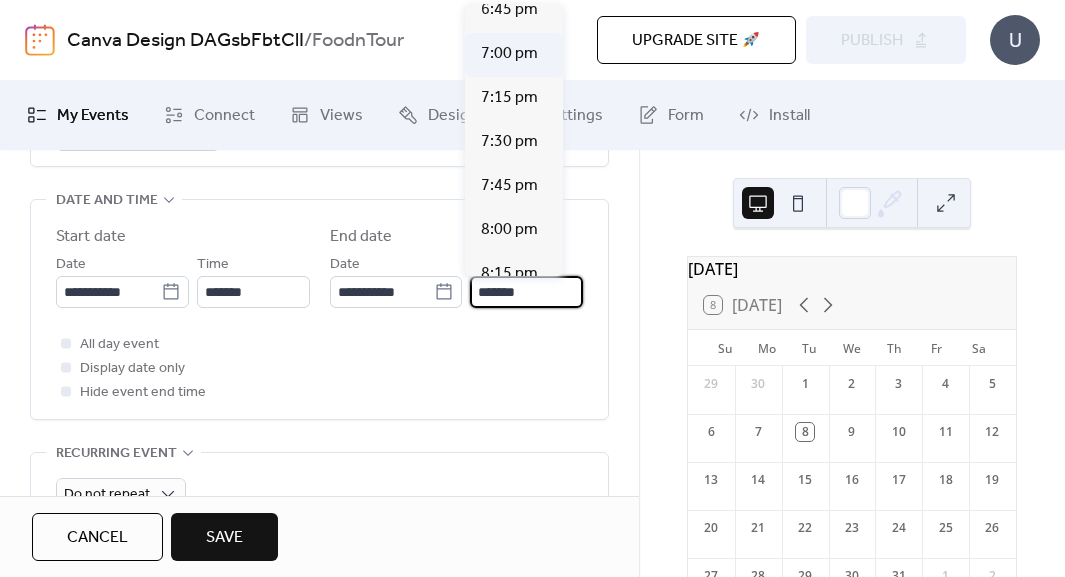 scroll, scrollTop: 202, scrollLeft: 0, axis: vertical 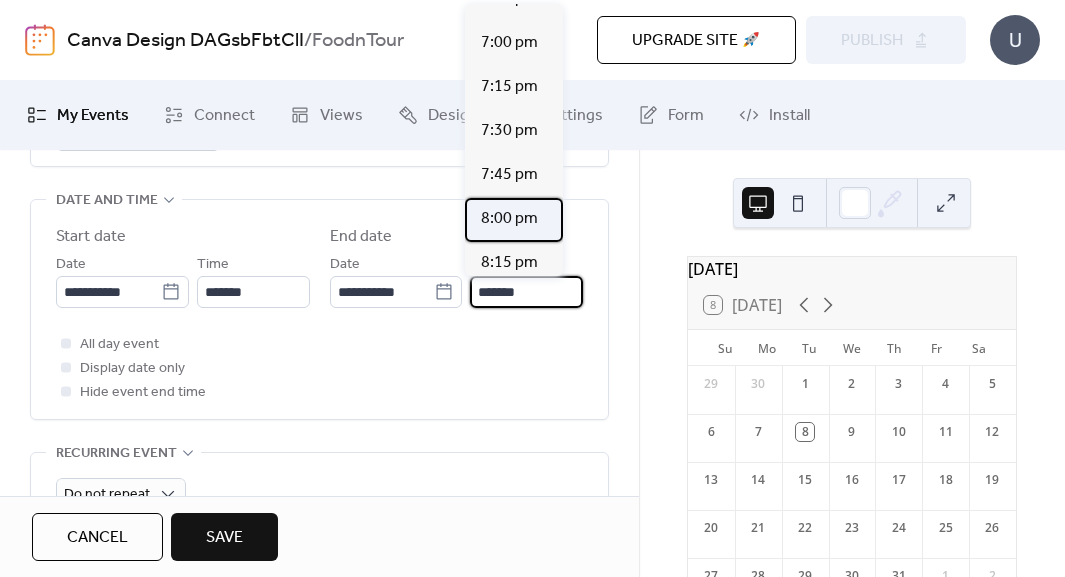 click on "8:00 pm" at bounding box center (509, 219) 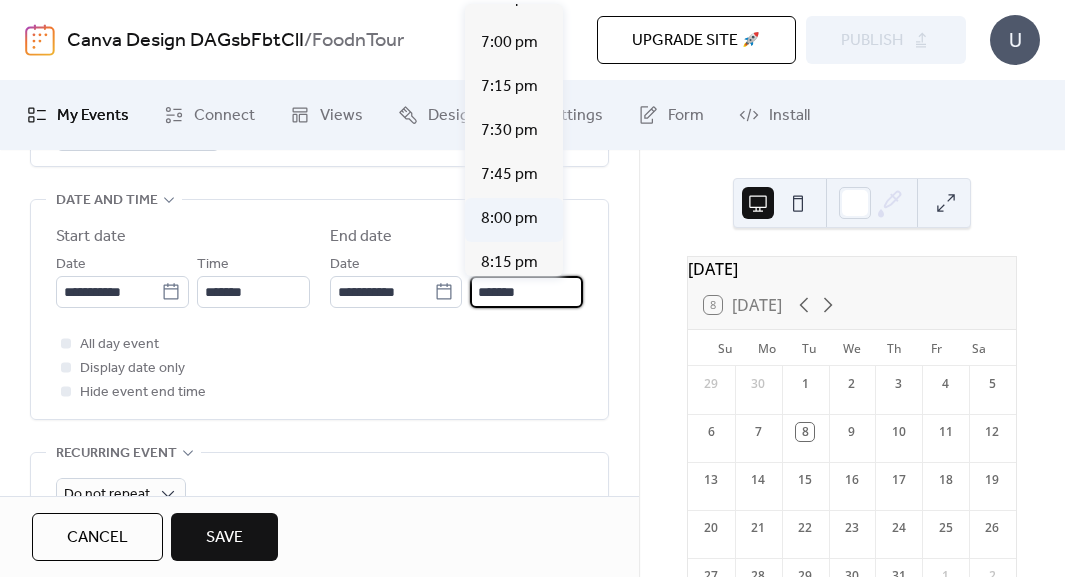 type on "*******" 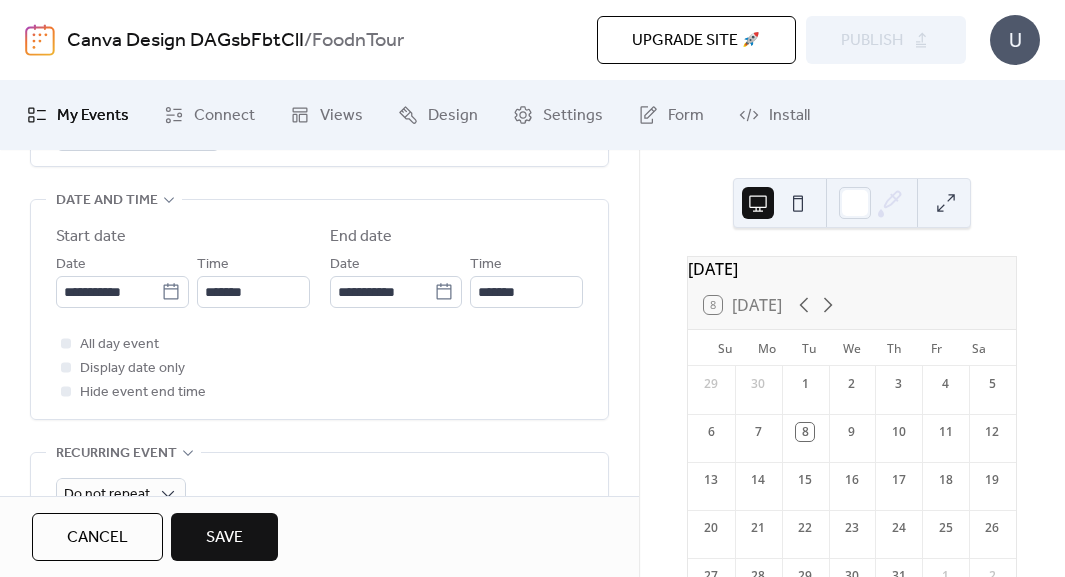 click on "All day event Display date only Hide event end time" at bounding box center (319, 368) 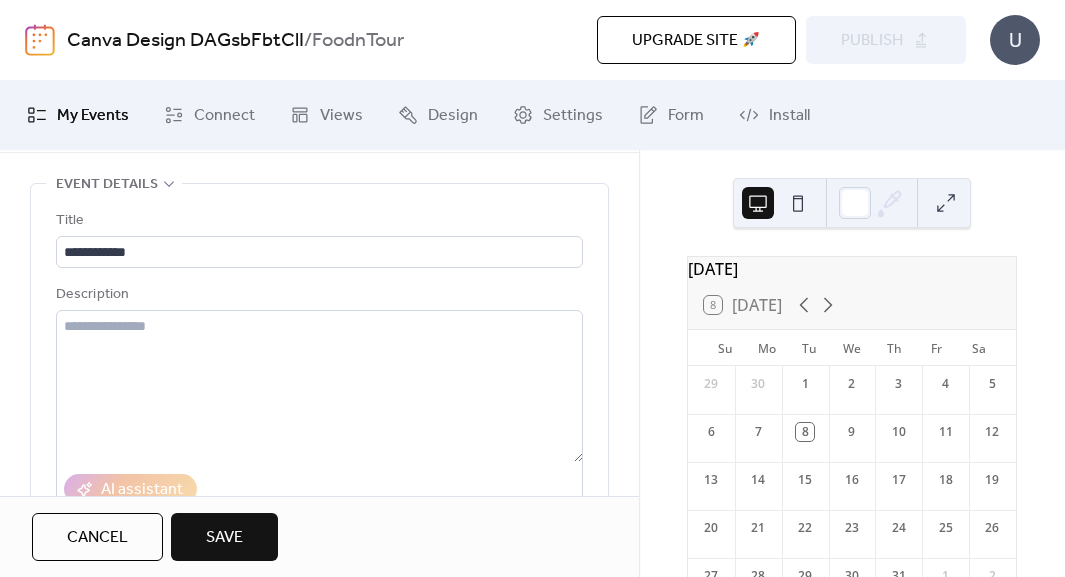 scroll, scrollTop: 0, scrollLeft: 0, axis: both 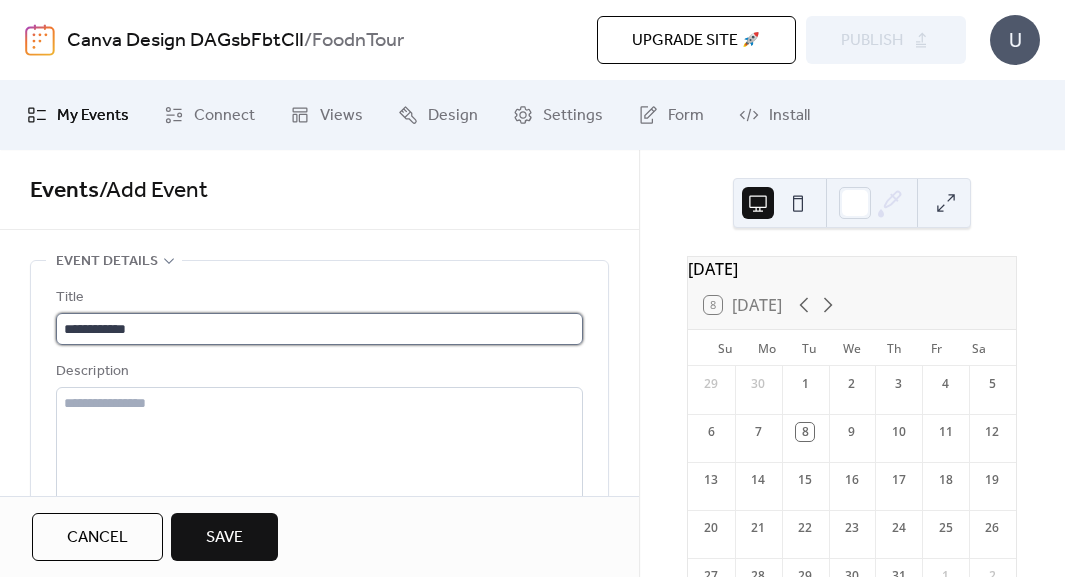 click on "**********" at bounding box center (319, 329) 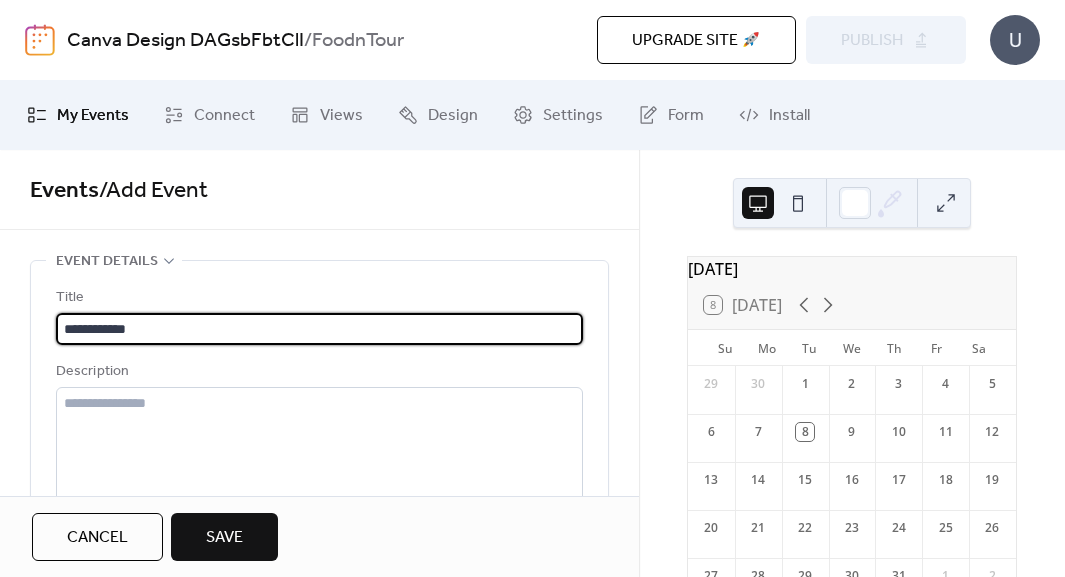 click on "**********" at bounding box center [319, 329] 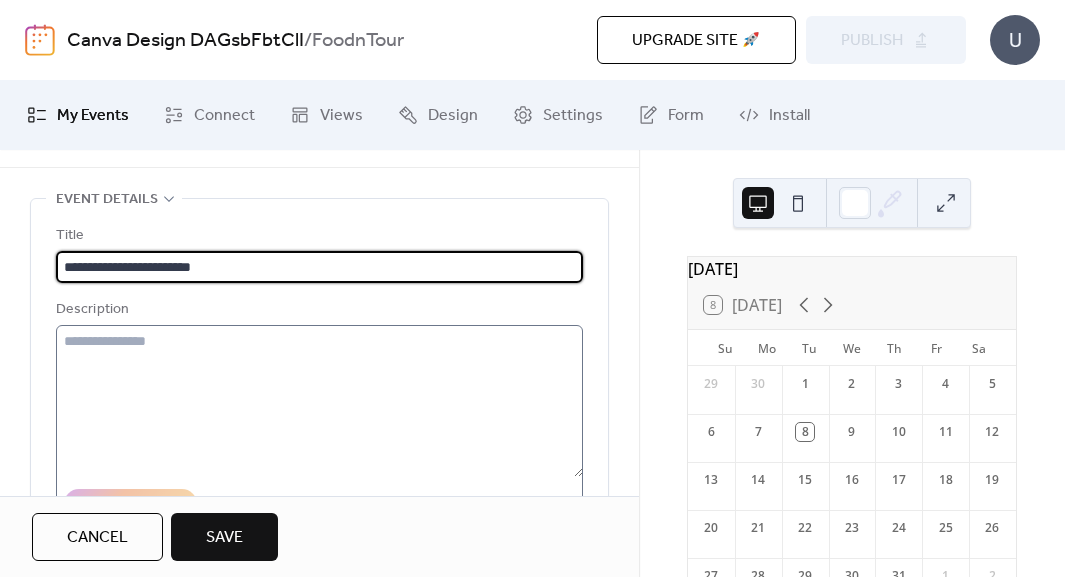 scroll, scrollTop: 82, scrollLeft: 0, axis: vertical 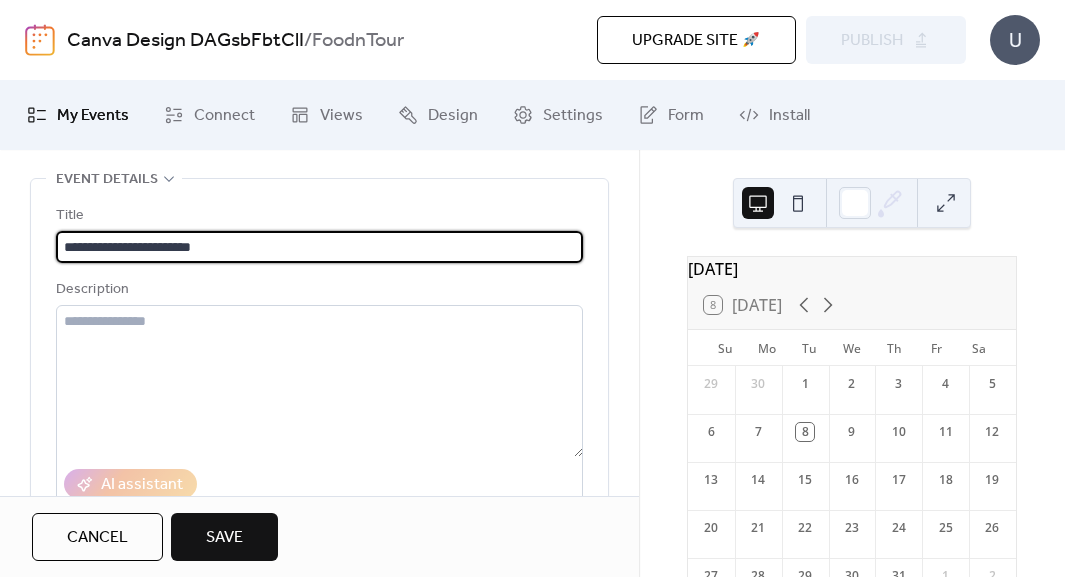 type on "**********" 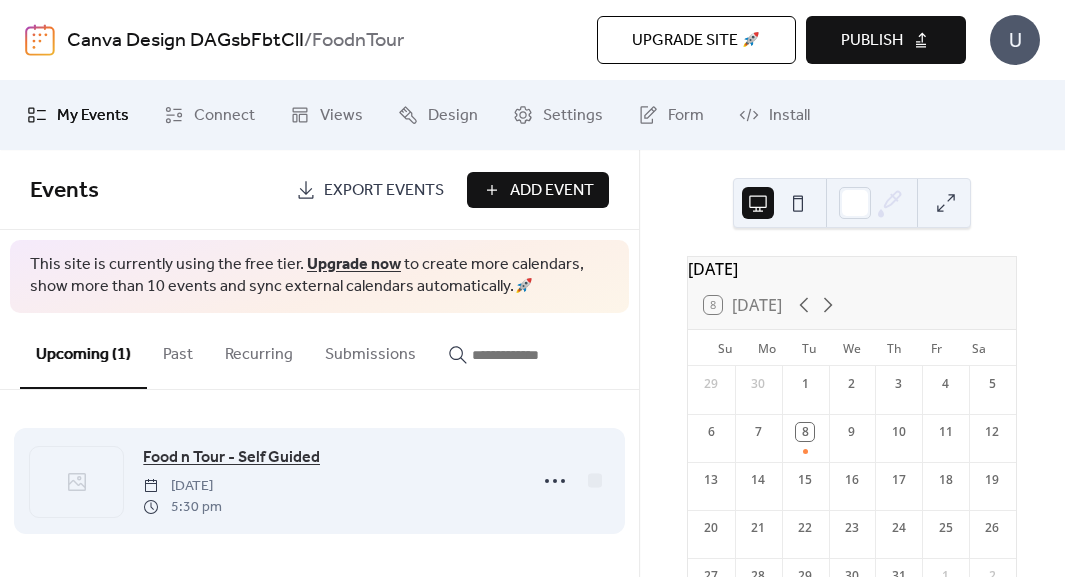 click on "Food n Tour - Self Guided" at bounding box center (231, 458) 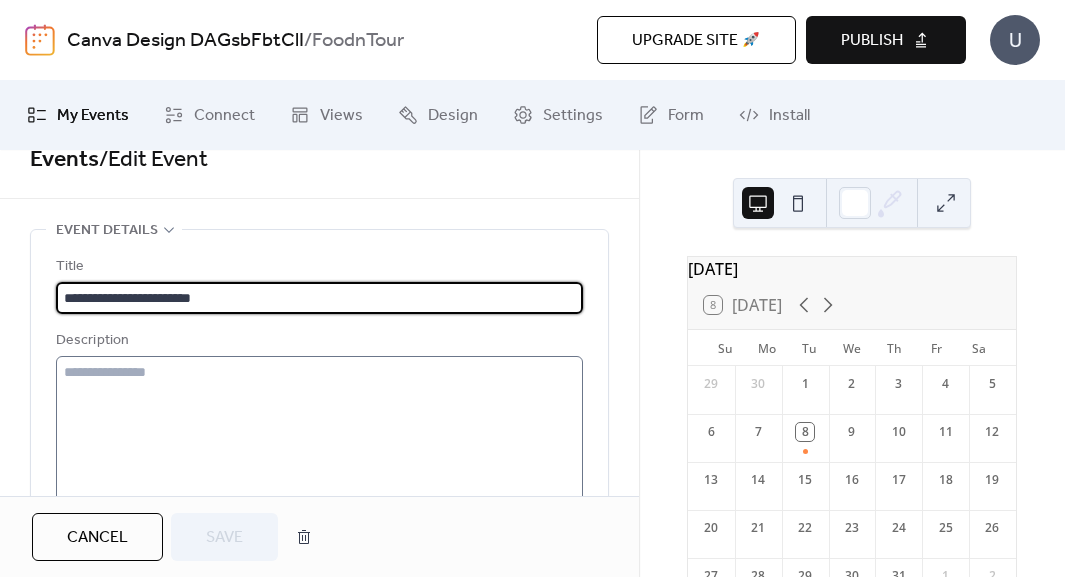 scroll, scrollTop: 46, scrollLeft: 0, axis: vertical 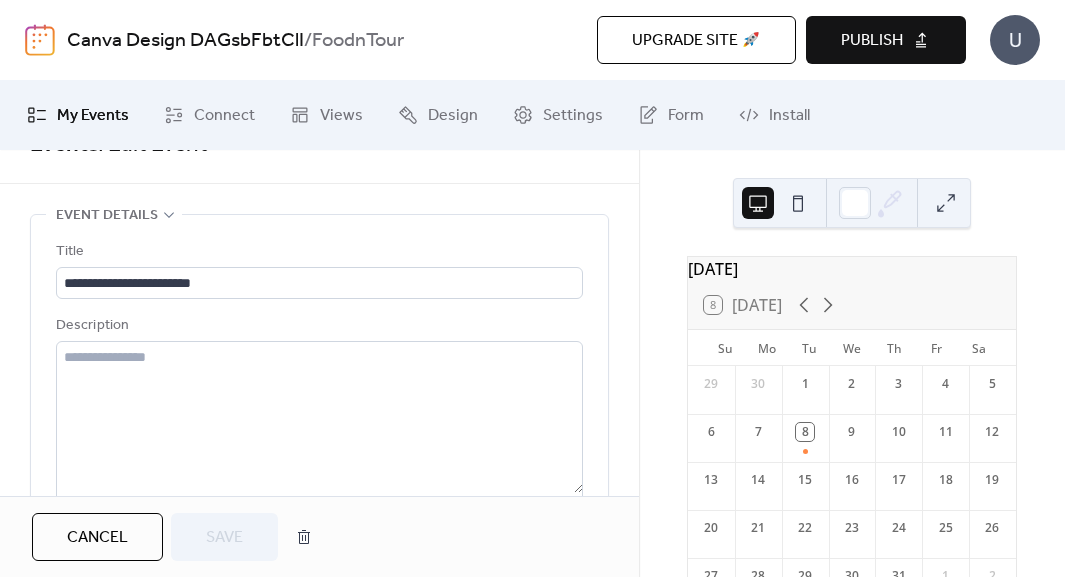 click on "Cancel" at bounding box center (97, 538) 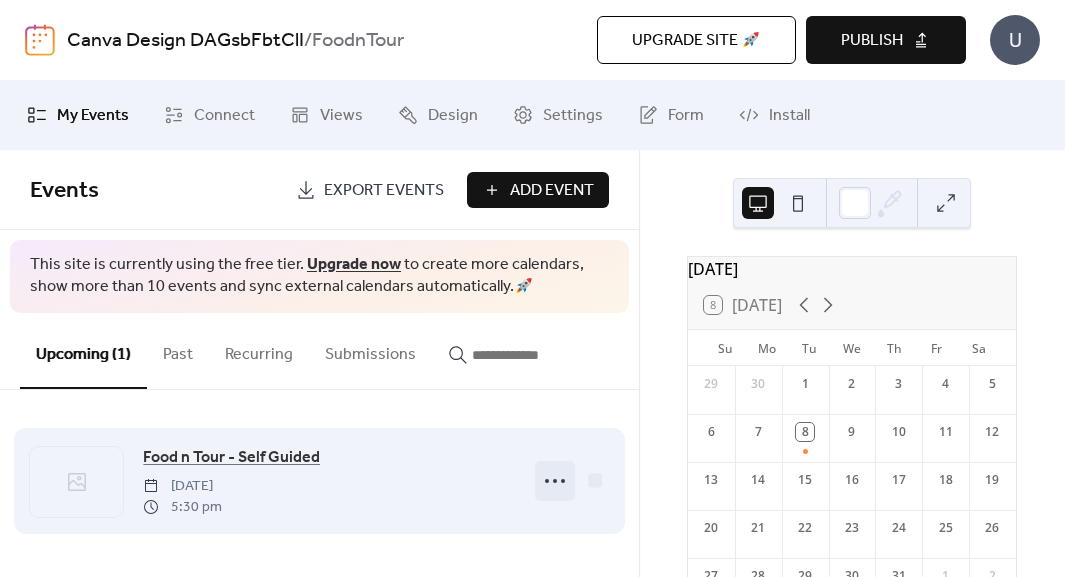 click 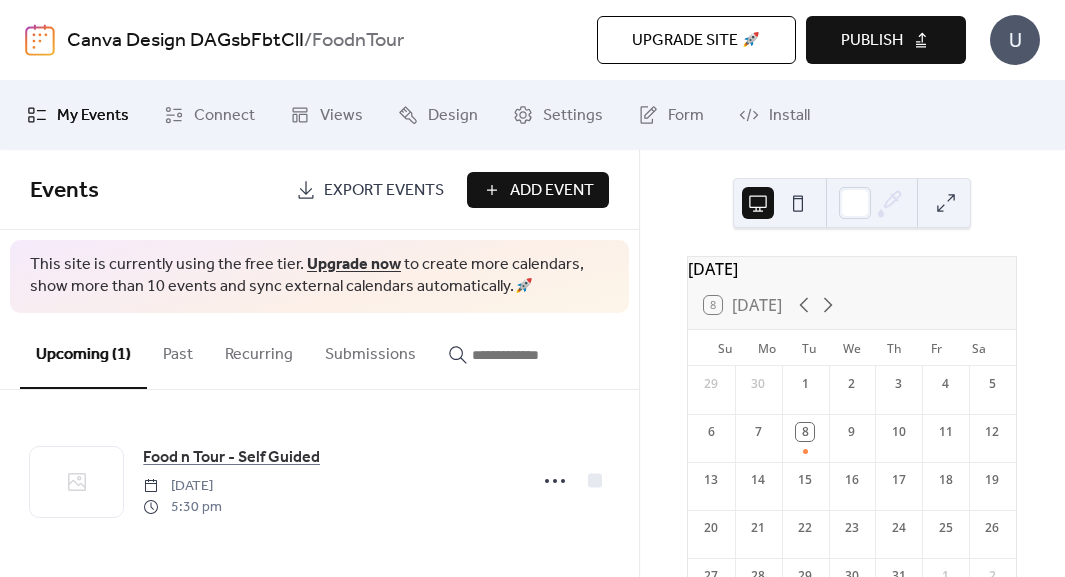 click on "Food n Tour - Self Guided [DATE] 5:30 pm" at bounding box center [319, 481] 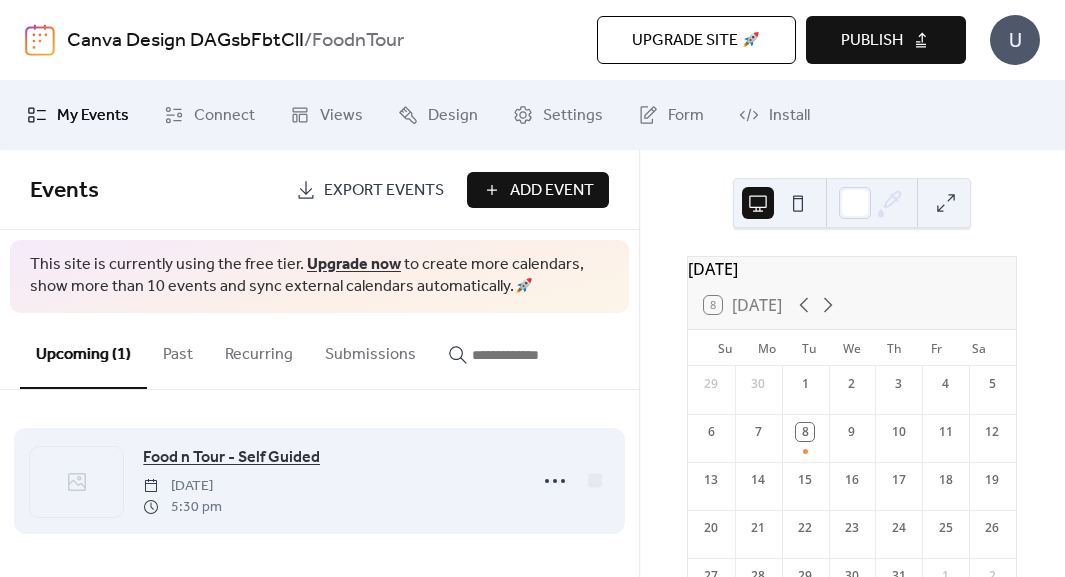 click on "Food n Tour - Self Guided" at bounding box center (231, 458) 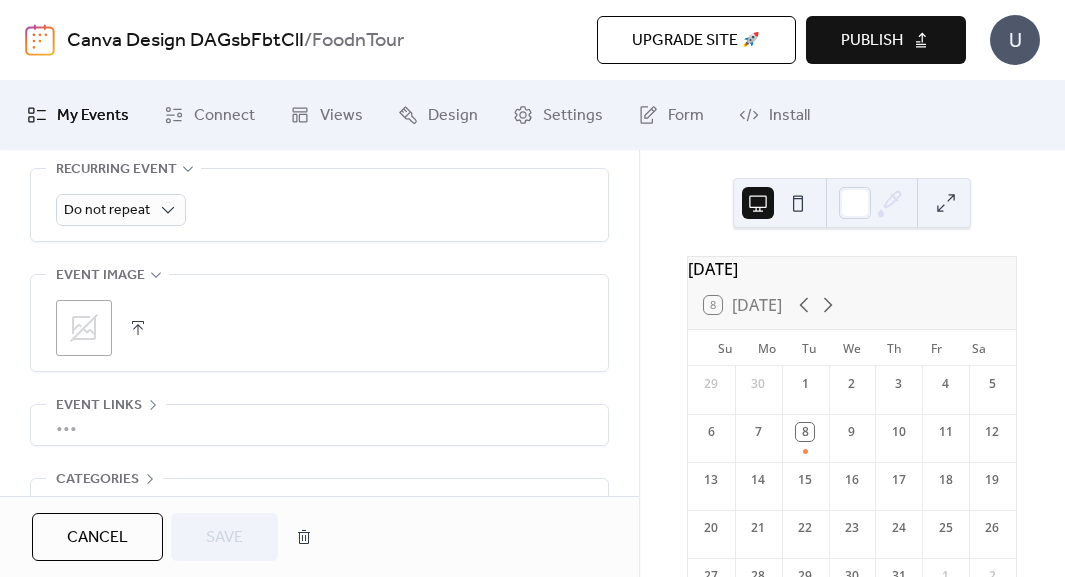 scroll, scrollTop: 1049, scrollLeft: 0, axis: vertical 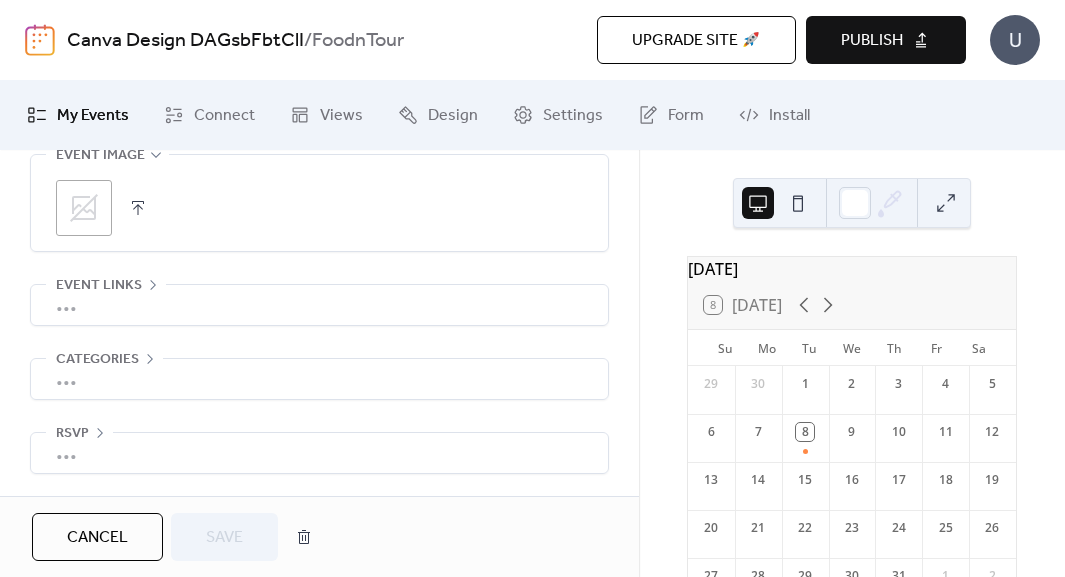 click on "•••" at bounding box center [319, 453] 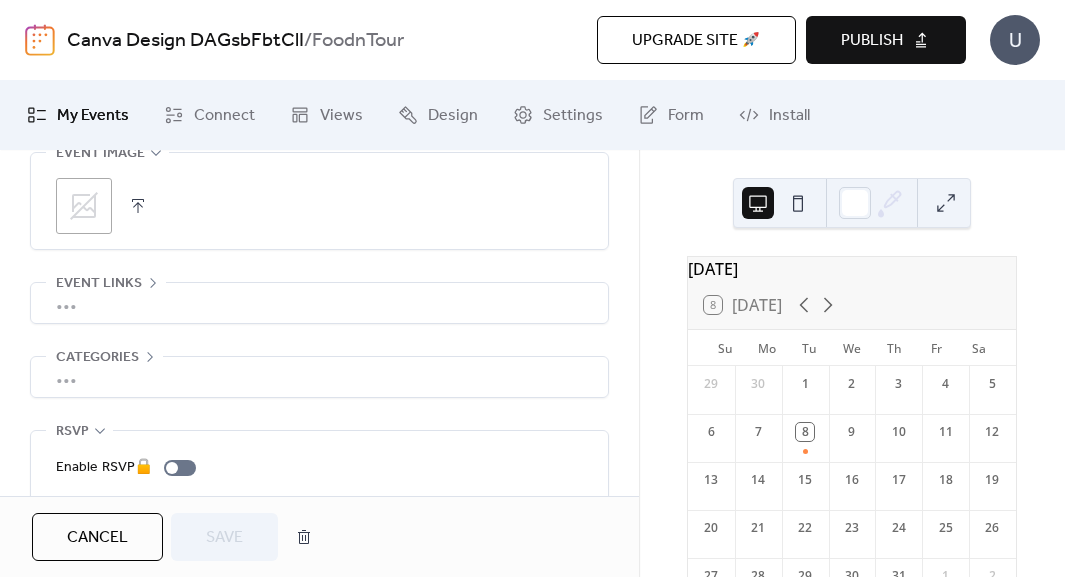 scroll, scrollTop: 1121, scrollLeft: 0, axis: vertical 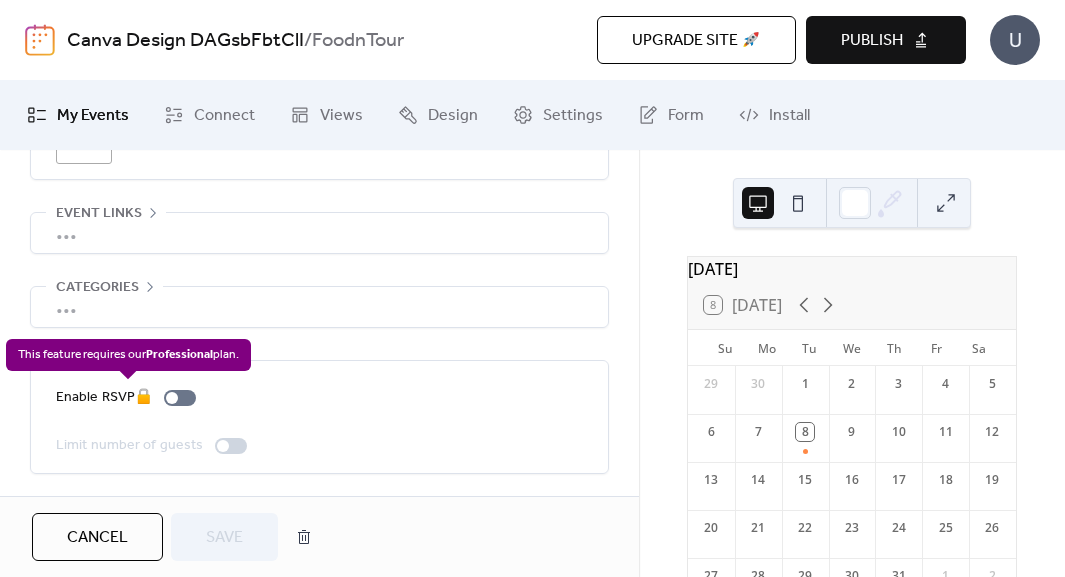 click on "Enable RSVP  🔒" at bounding box center [130, 398] 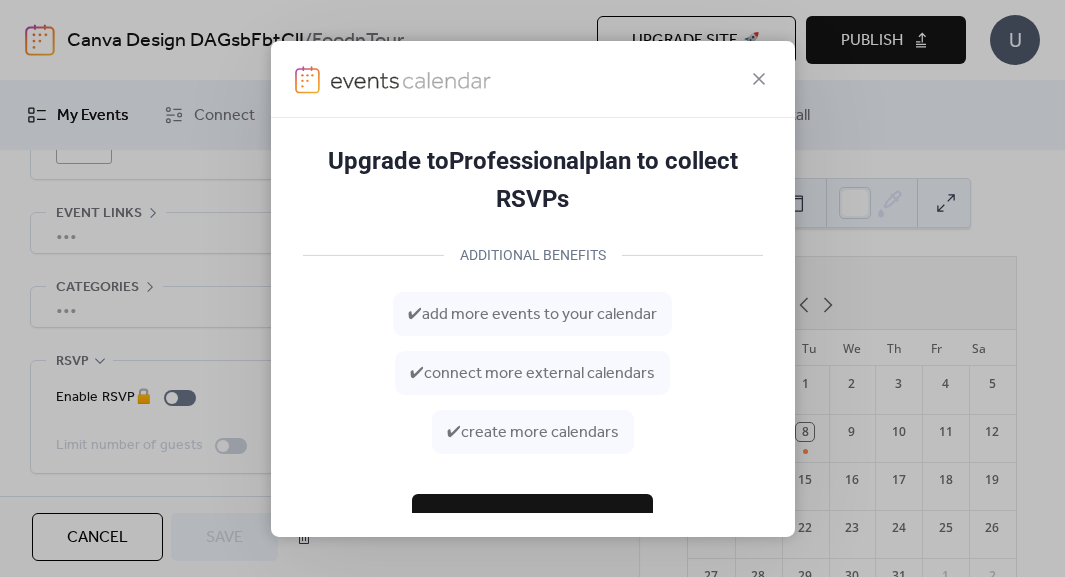 scroll, scrollTop: 58, scrollLeft: 0, axis: vertical 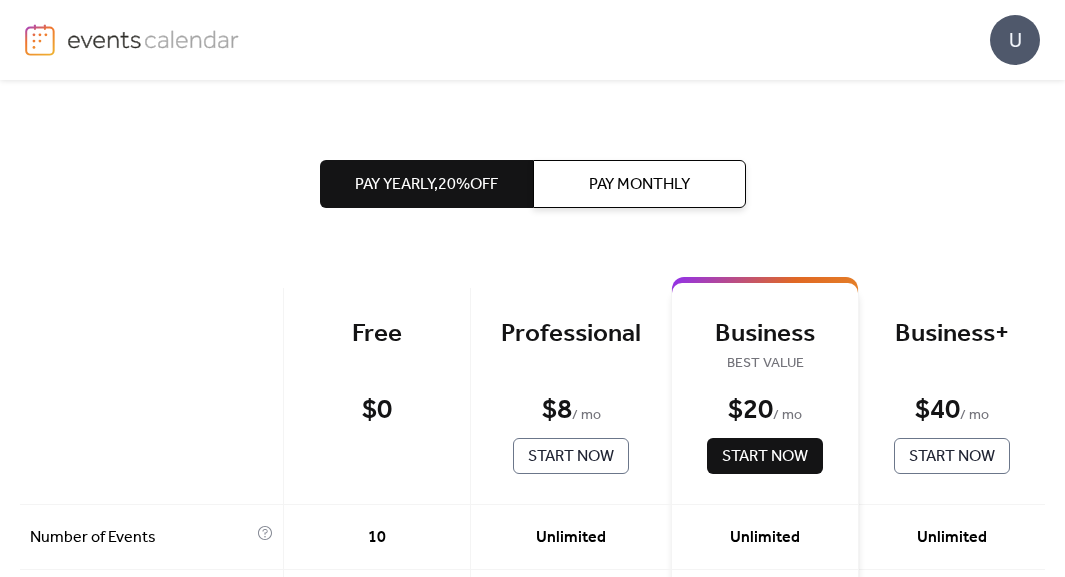 click on "Pay Monthly" at bounding box center [639, 185] 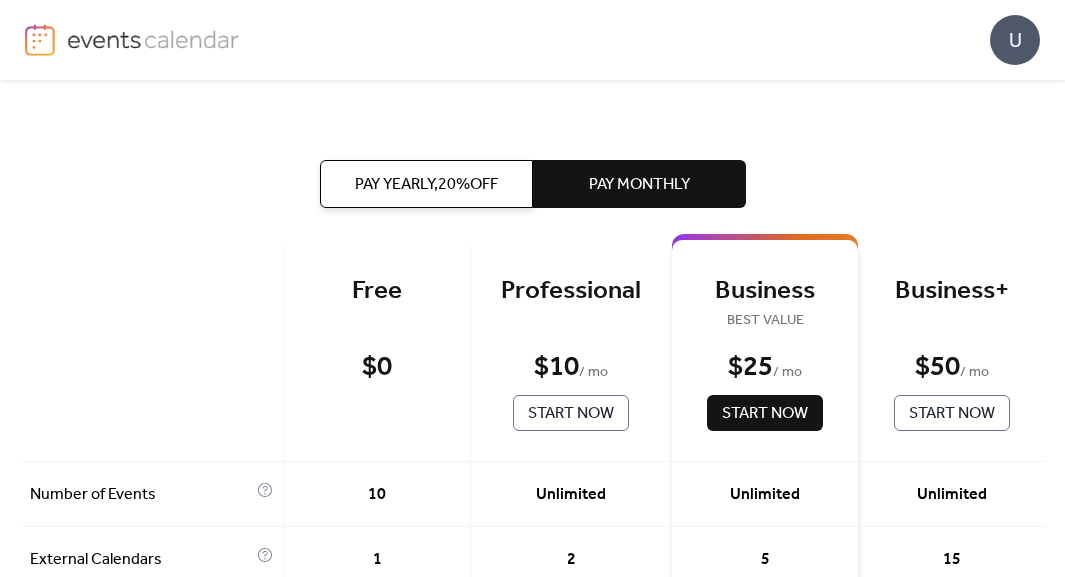 scroll, scrollTop: 0, scrollLeft: 0, axis: both 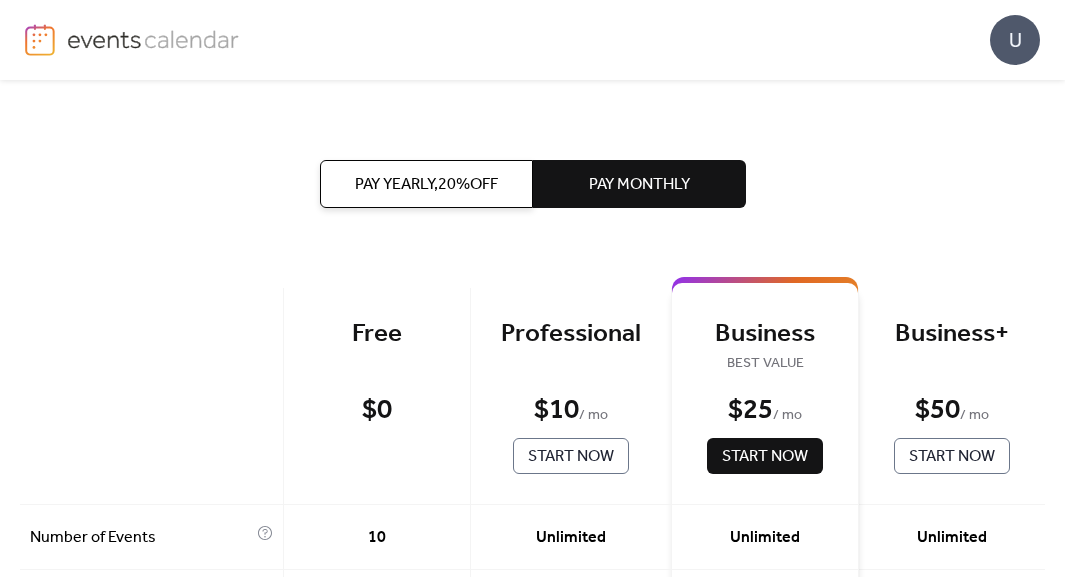 click at bounding box center (153, 39) 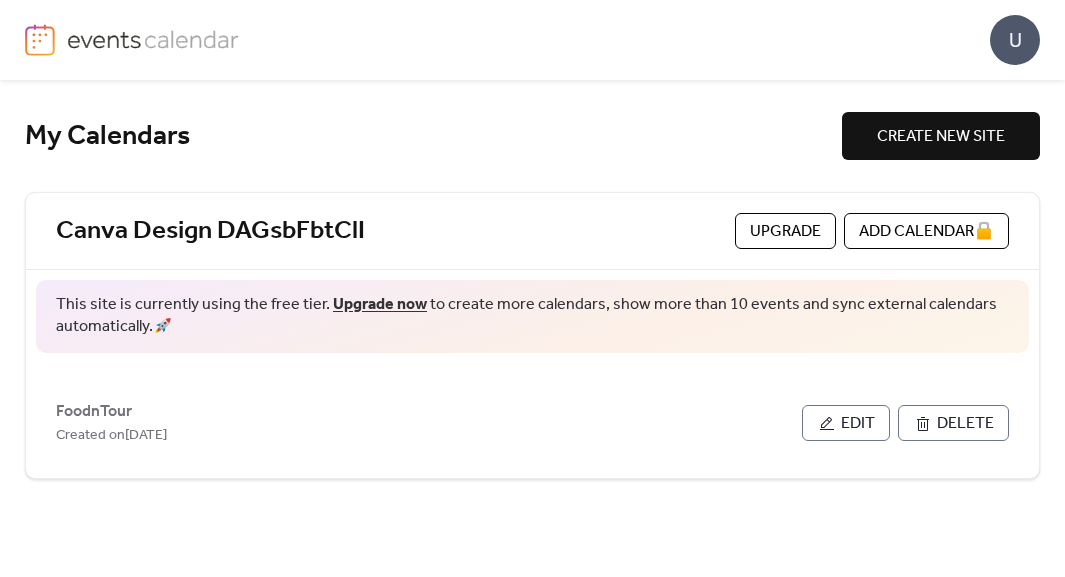 click on "Create new site" at bounding box center [941, 136] 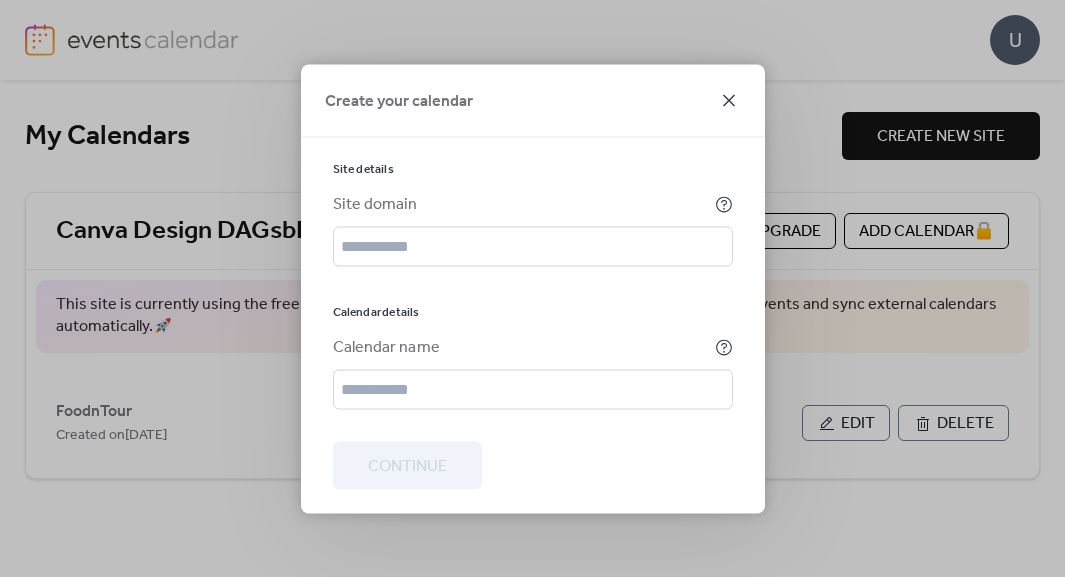 click 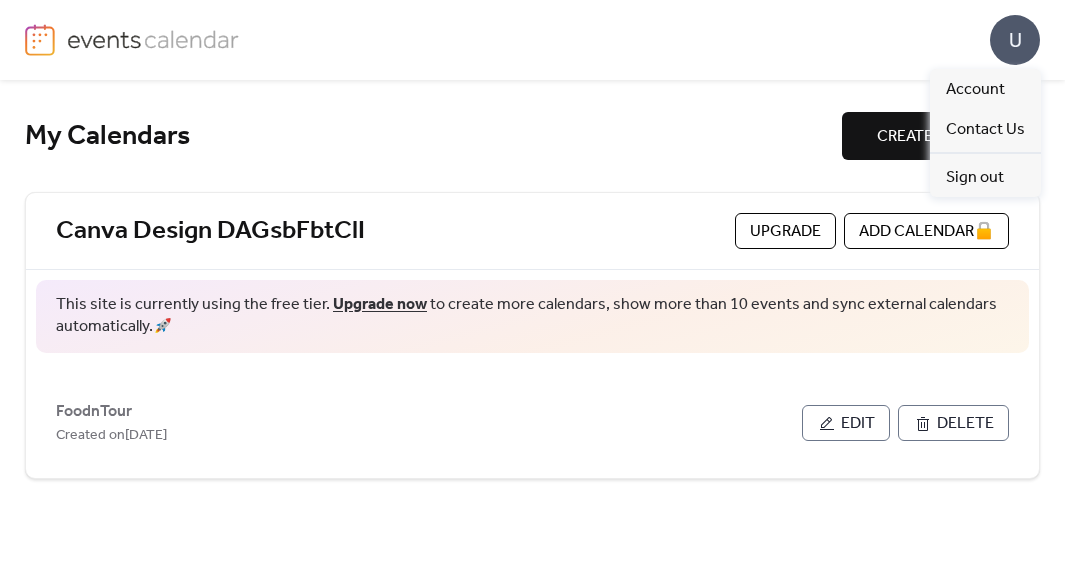click on "U" at bounding box center [1015, 40] 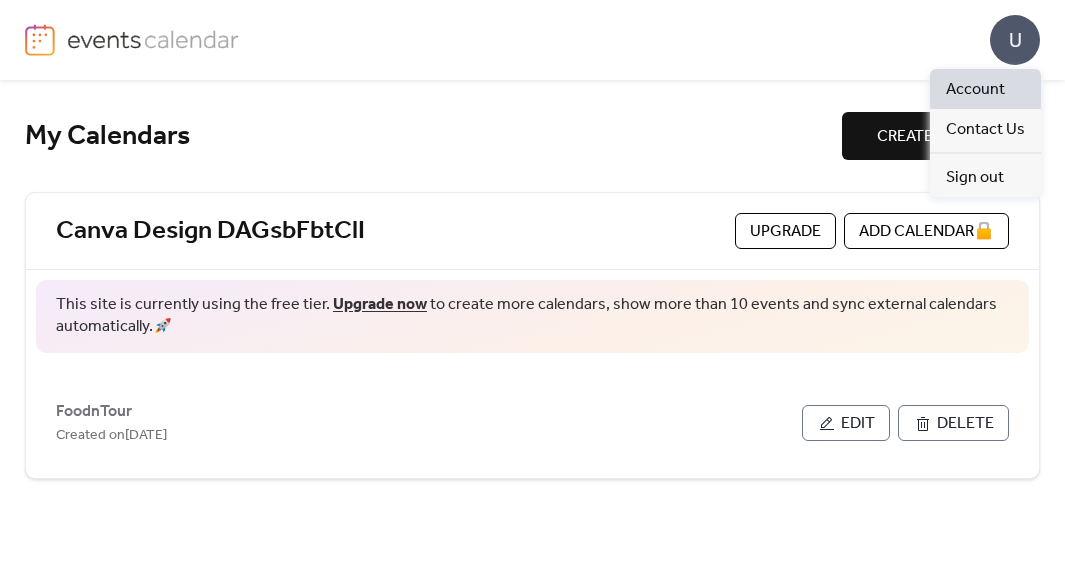 click on "Account" at bounding box center [975, 90] 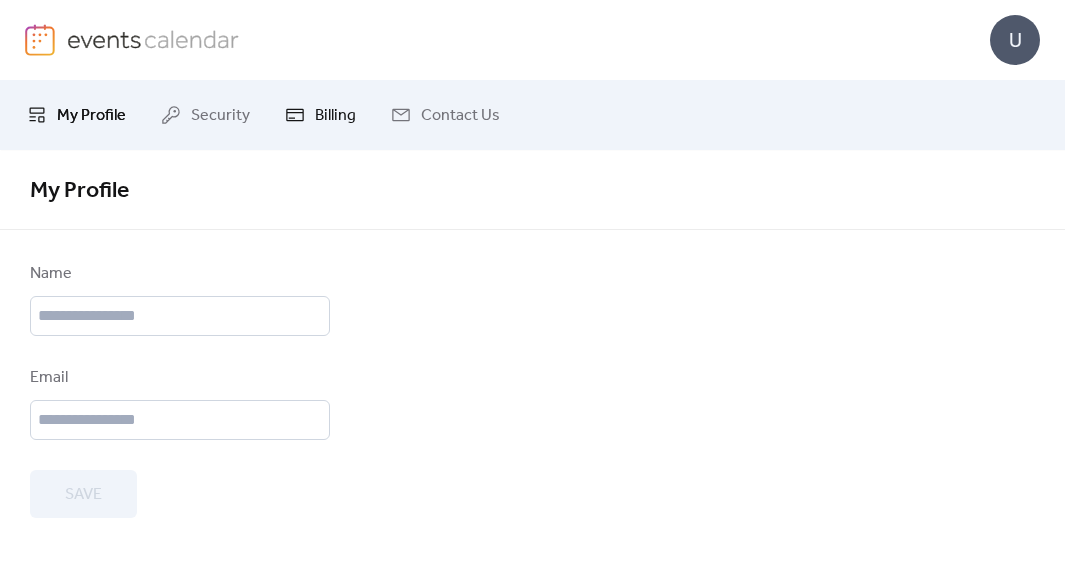 click on "Billing" at bounding box center [320, 115] 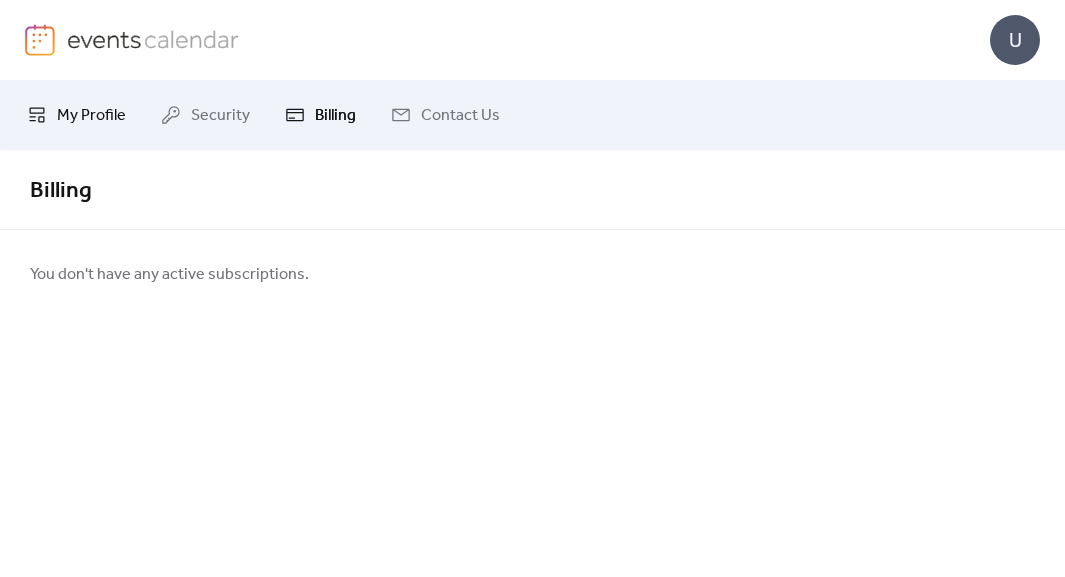 click on "My Profile" at bounding box center (91, 116) 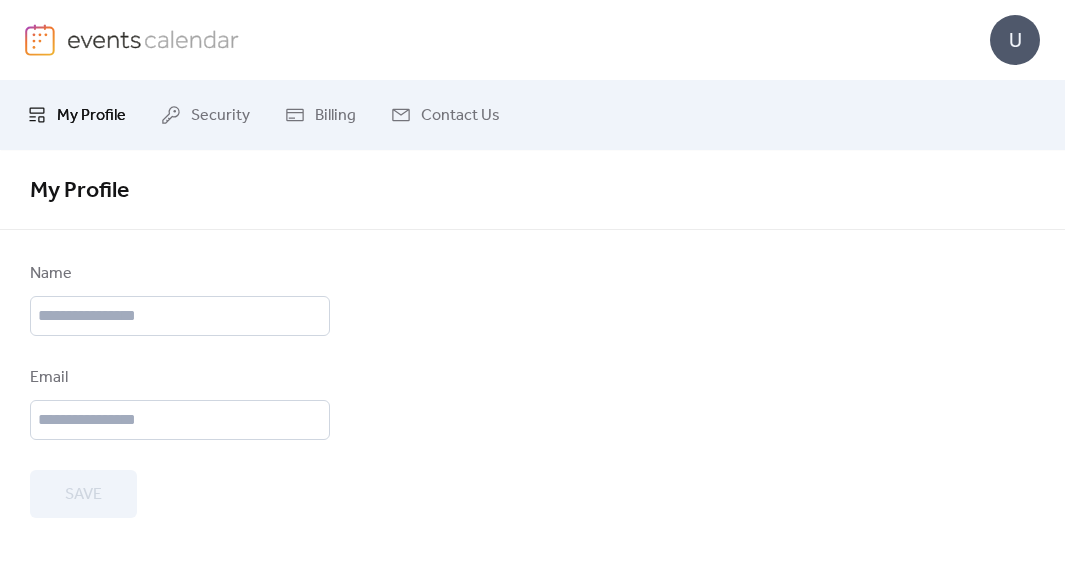 click at bounding box center (40, 40) 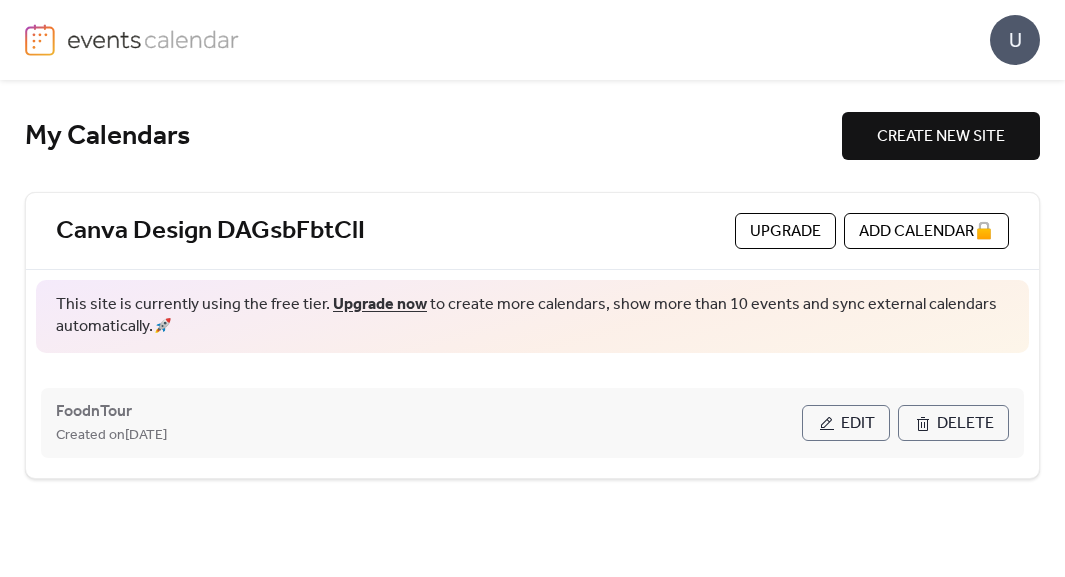click on "Edit" at bounding box center (846, 423) 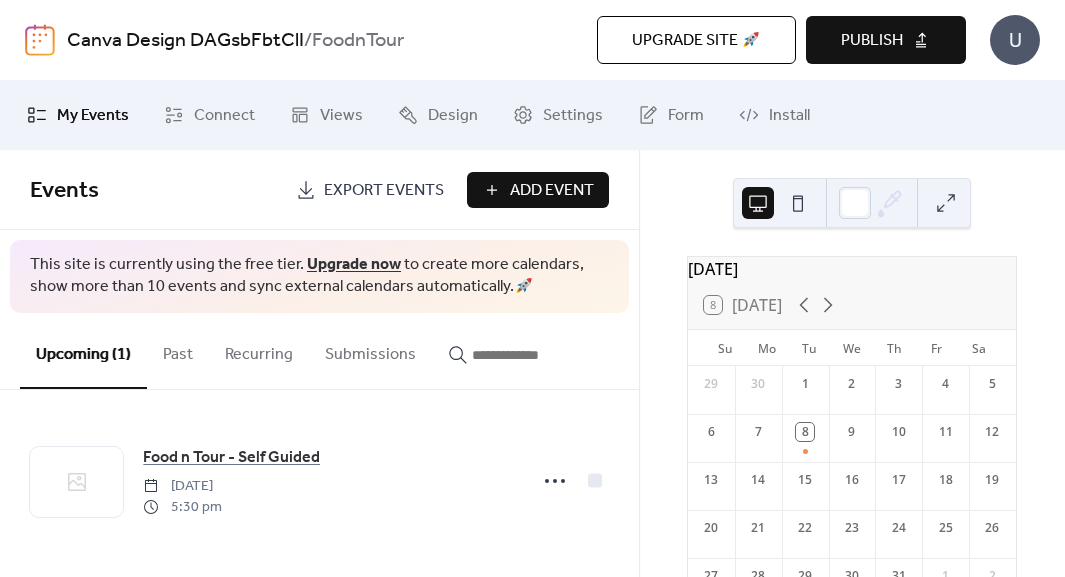 click on "Submissions" at bounding box center (370, 350) 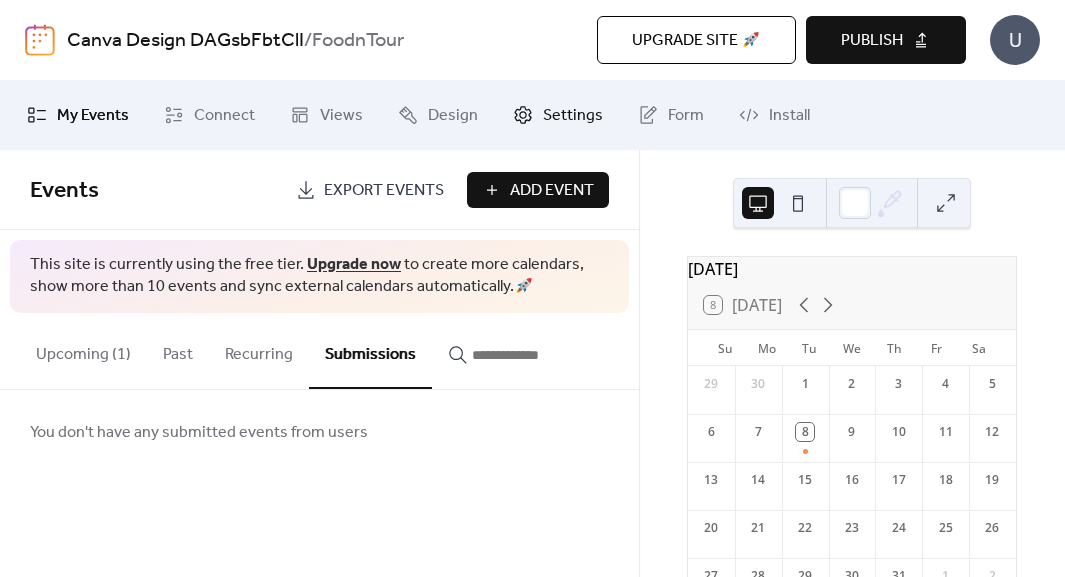 click on "Settings" at bounding box center [573, 116] 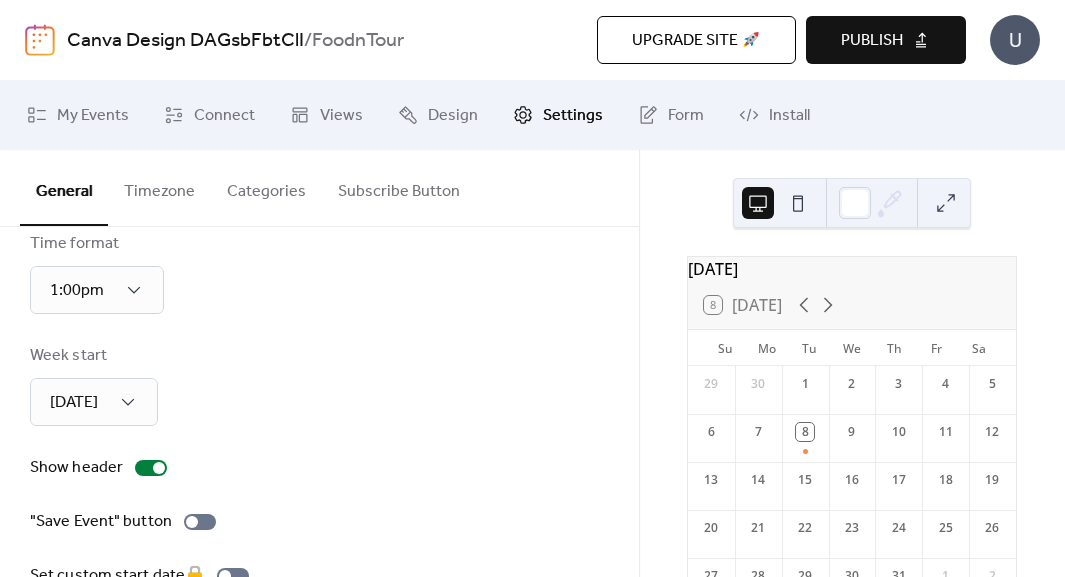 scroll, scrollTop: 341, scrollLeft: 0, axis: vertical 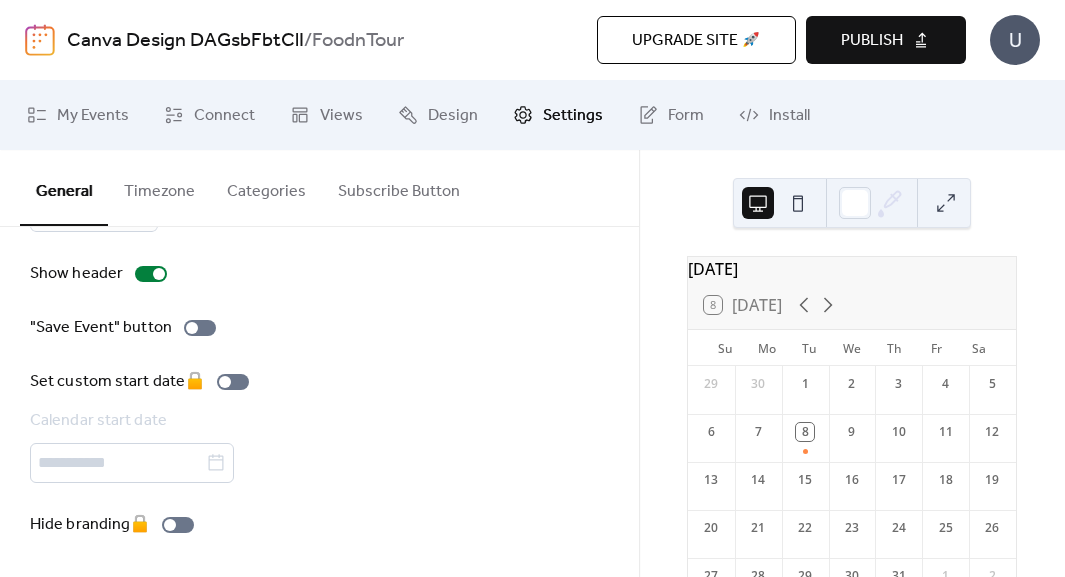 click on "Subscribe Button" at bounding box center [399, 187] 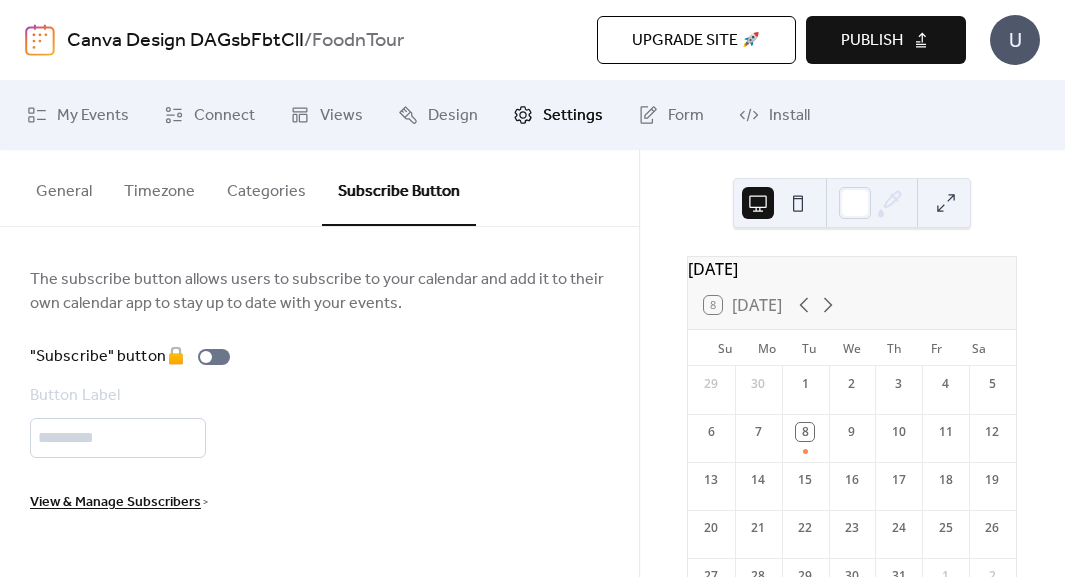 click on "Categories" at bounding box center [266, 187] 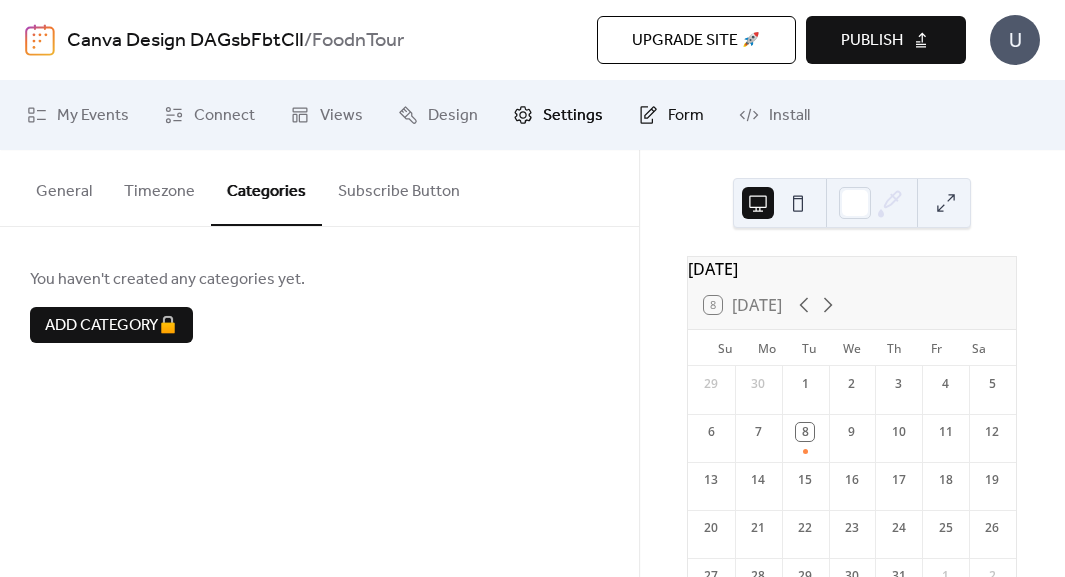 click on "Form" at bounding box center [686, 116] 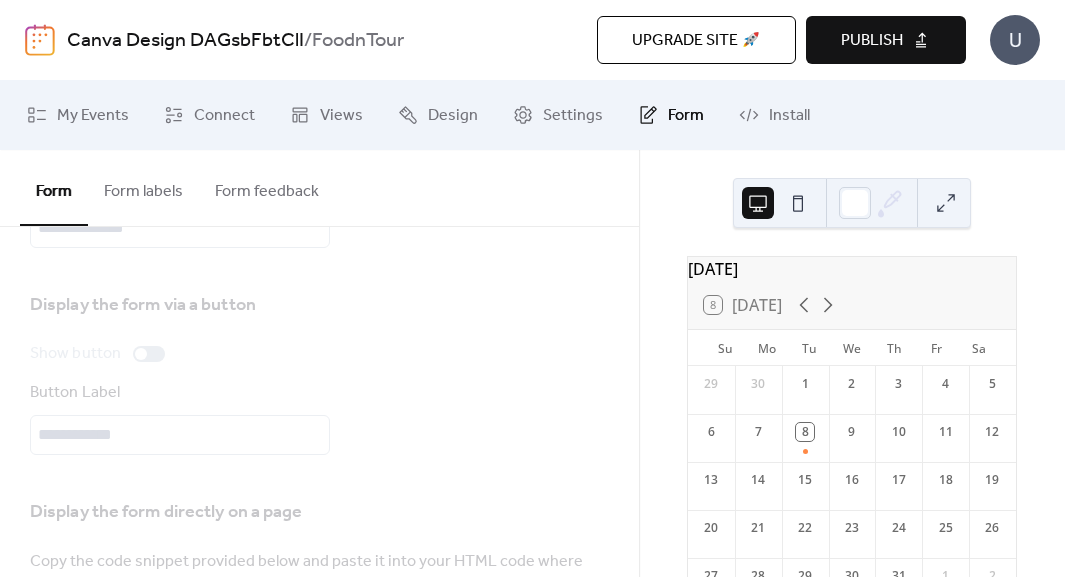 scroll, scrollTop: 0, scrollLeft: 0, axis: both 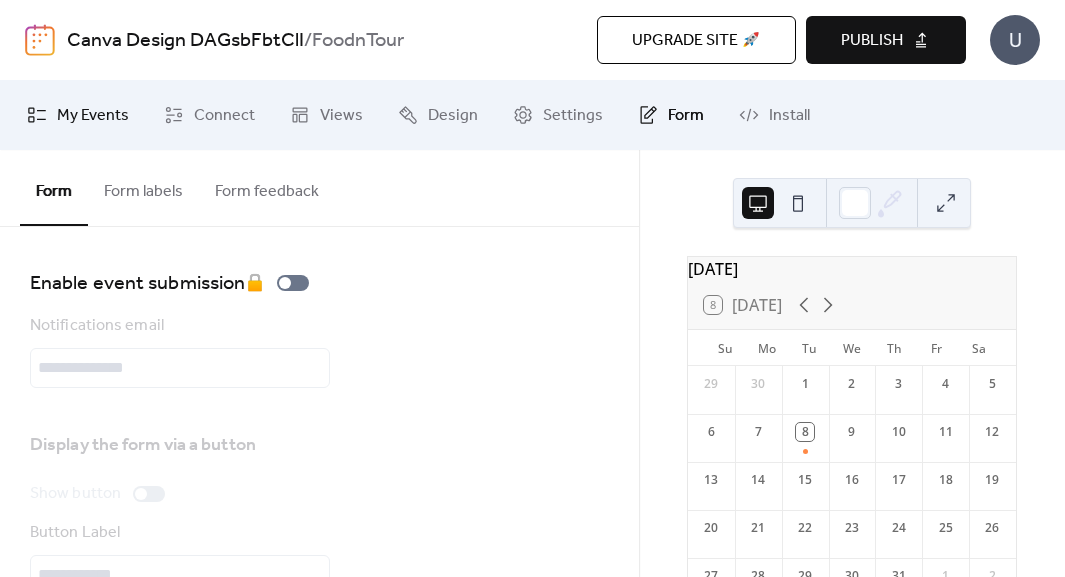 click on "My Events" at bounding box center (93, 116) 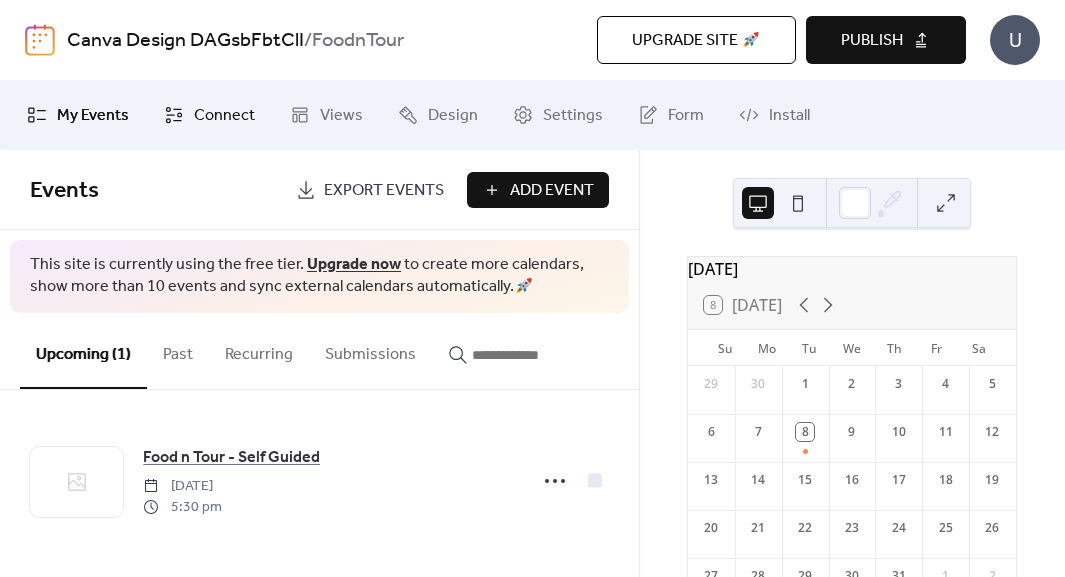 click on "Connect" at bounding box center (224, 116) 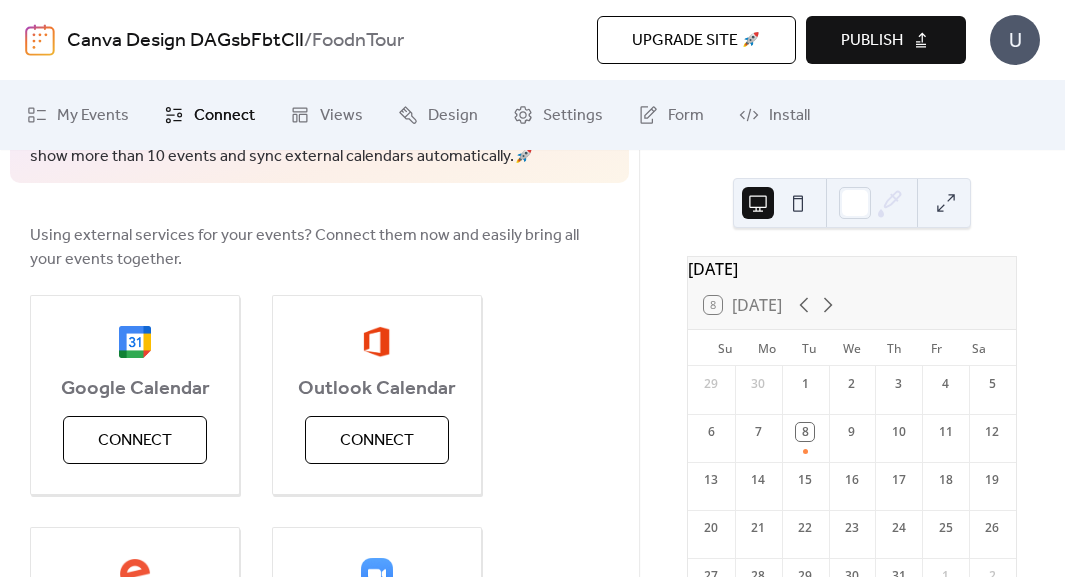scroll, scrollTop: 0, scrollLeft: 0, axis: both 